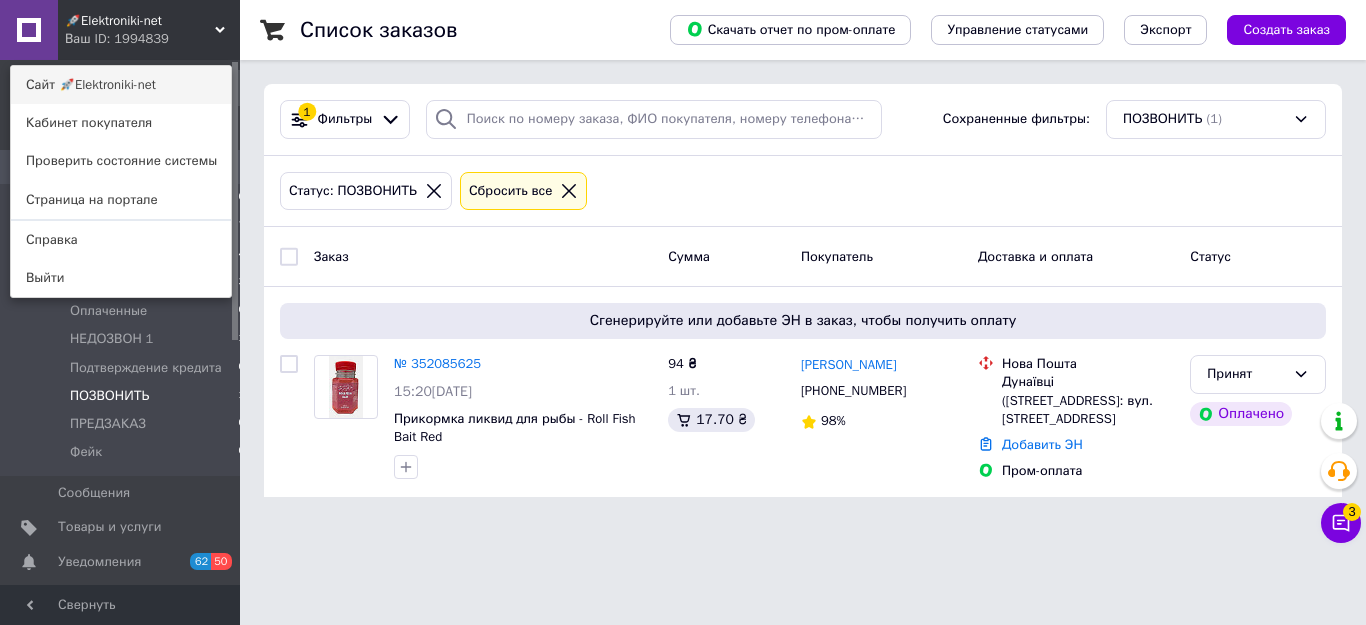 scroll, scrollTop: 0, scrollLeft: 0, axis: both 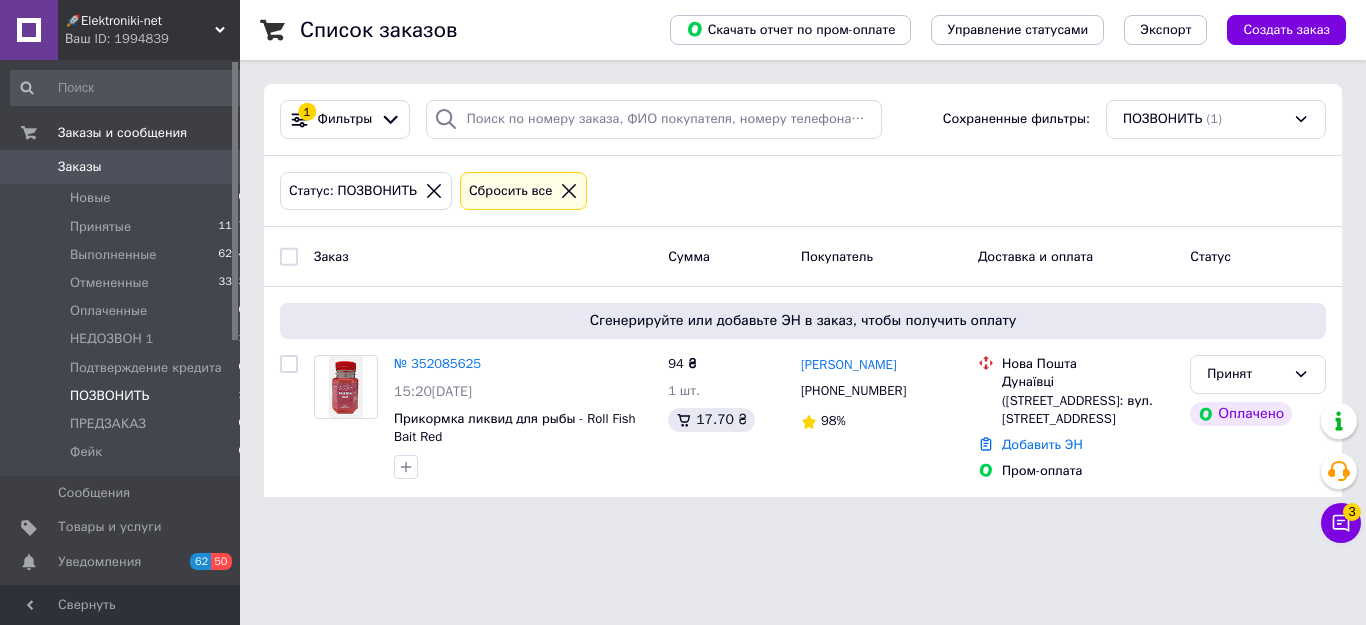 click on "Свернуть" at bounding box center [120, 605] 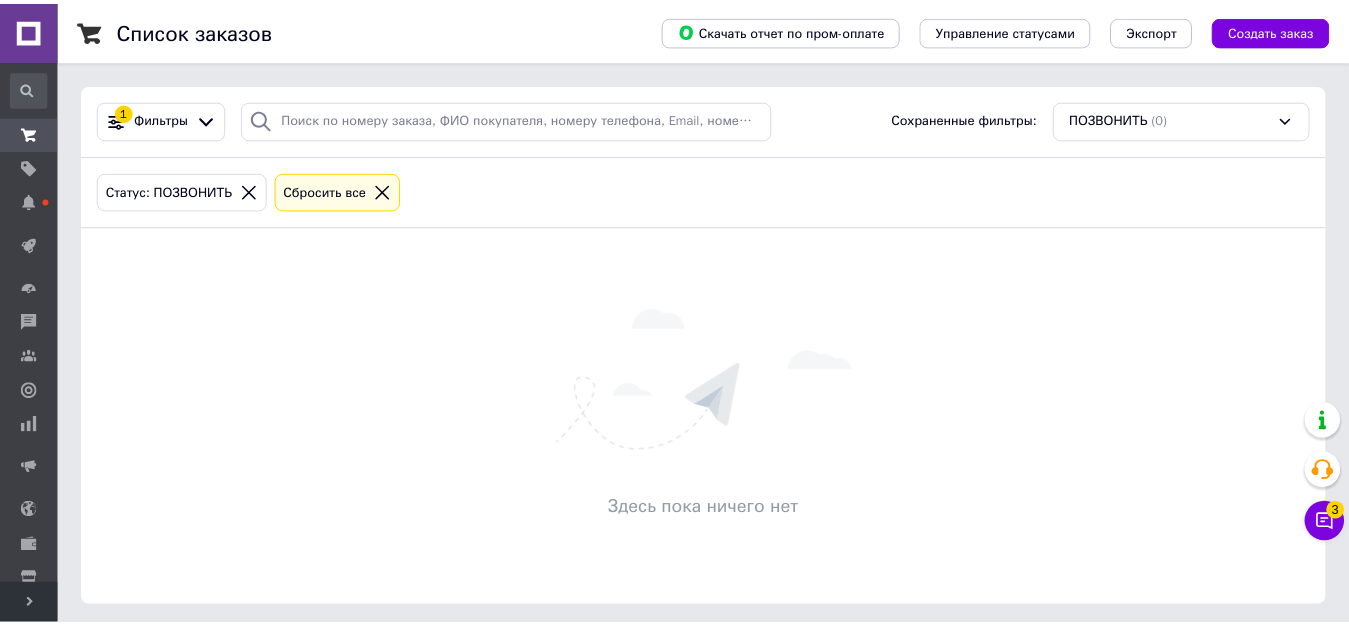 scroll, scrollTop: 0, scrollLeft: 0, axis: both 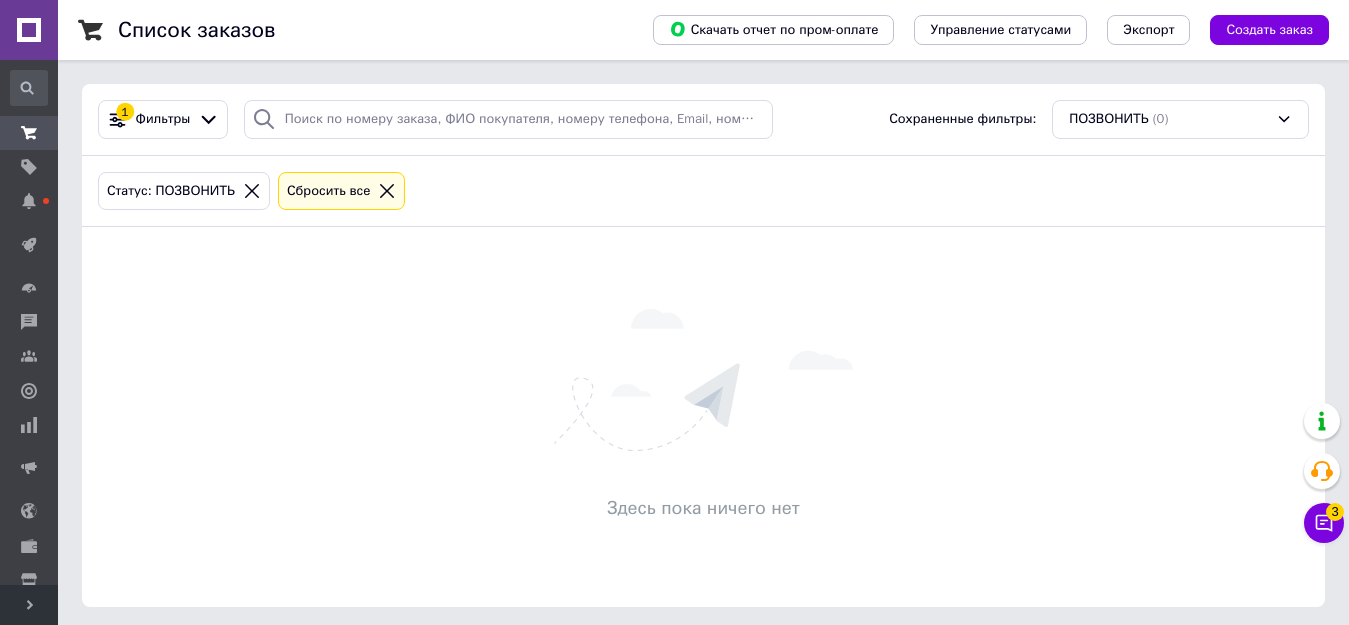 click 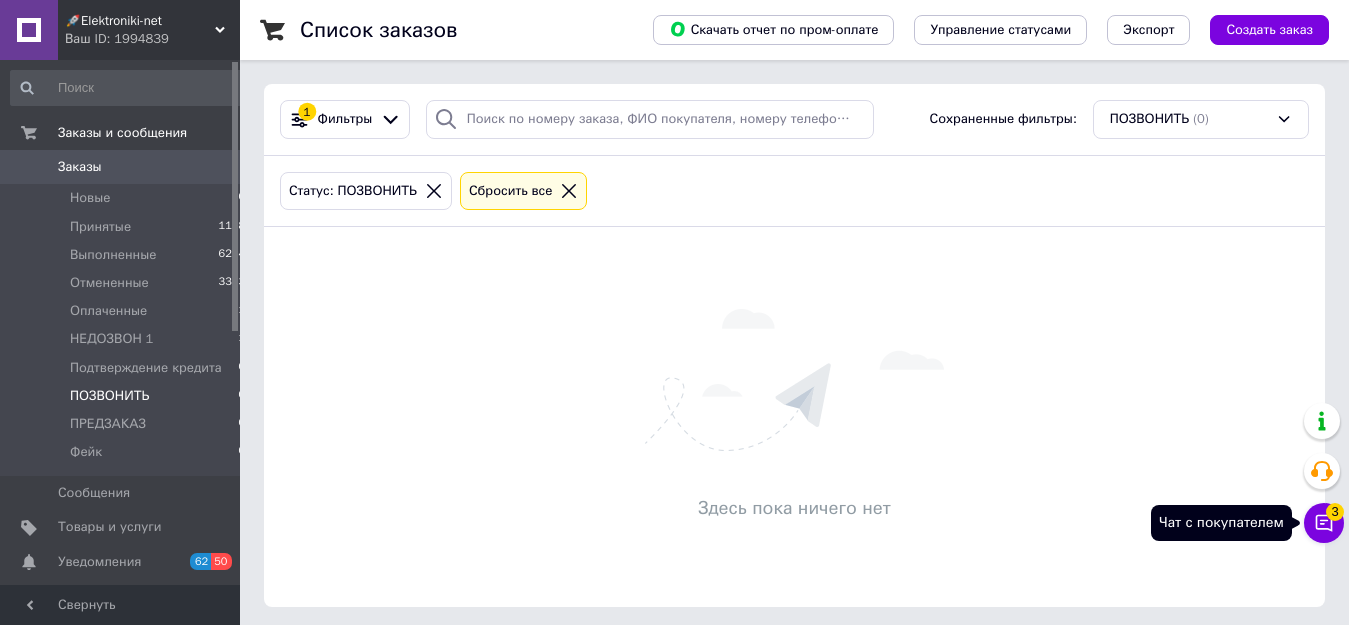 click on "3" at bounding box center (1335, 512) 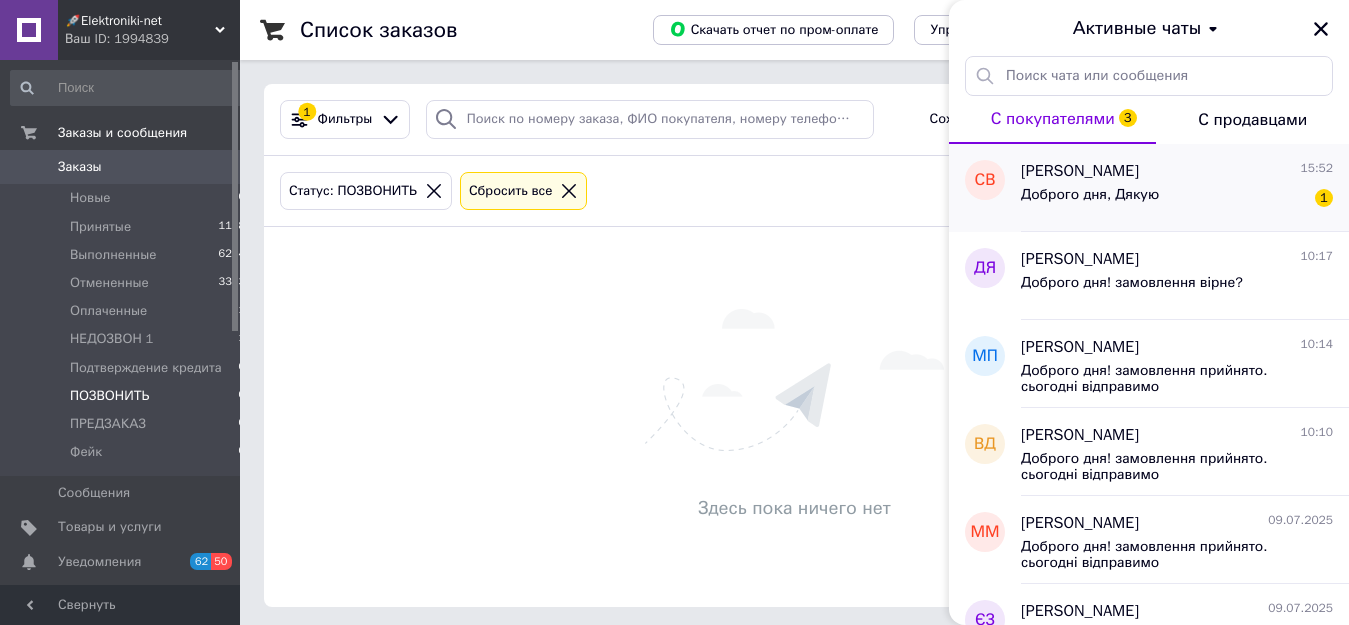 click on "Доброго дня, Дякую 1" at bounding box center [1177, 199] 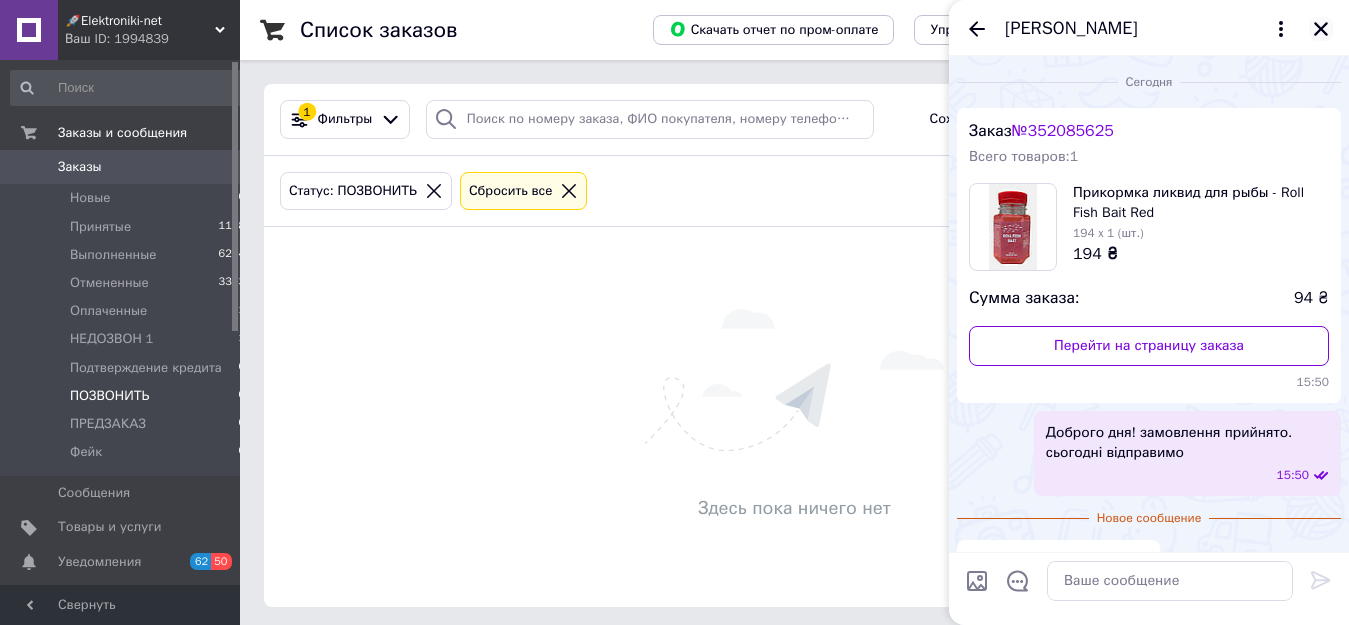scroll, scrollTop: 41, scrollLeft: 0, axis: vertical 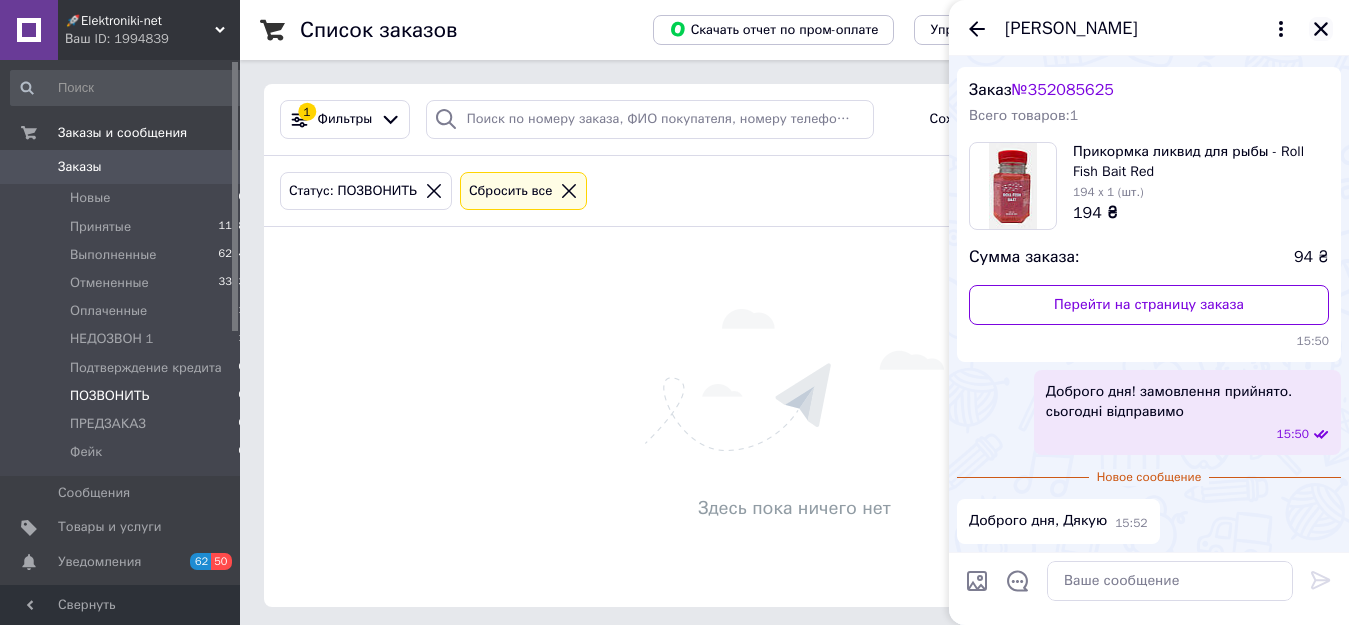 click 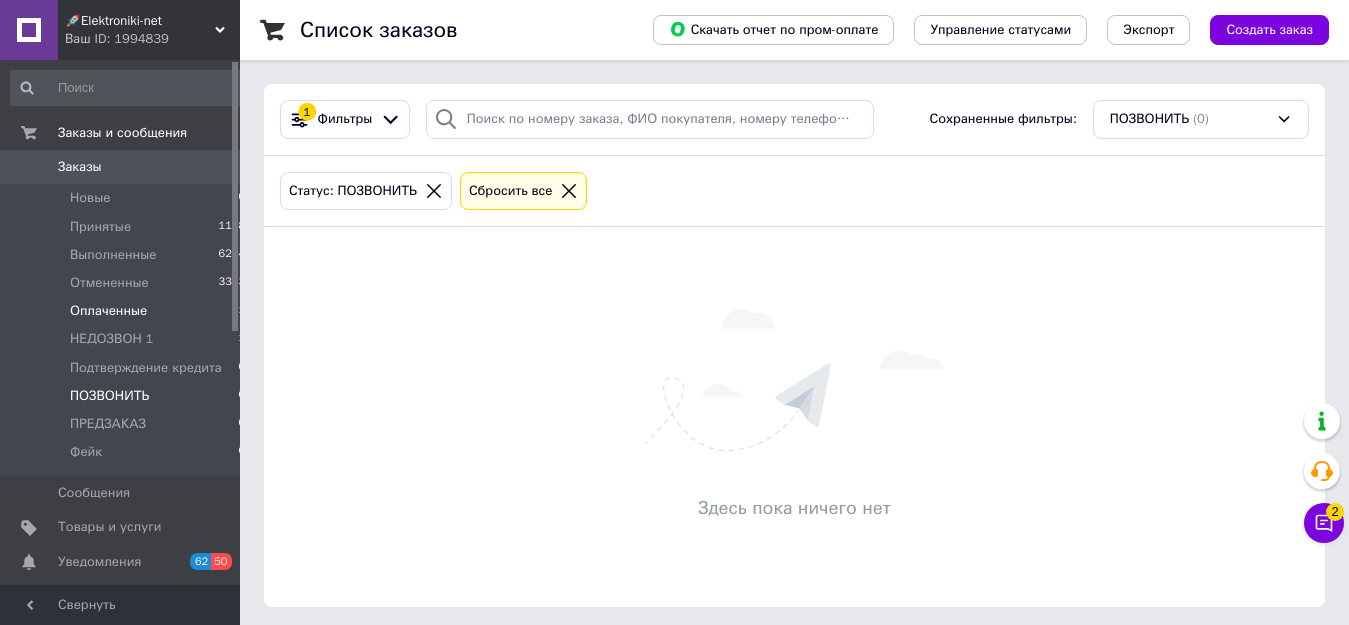 click on "Оплаченные 1" at bounding box center [128, 311] 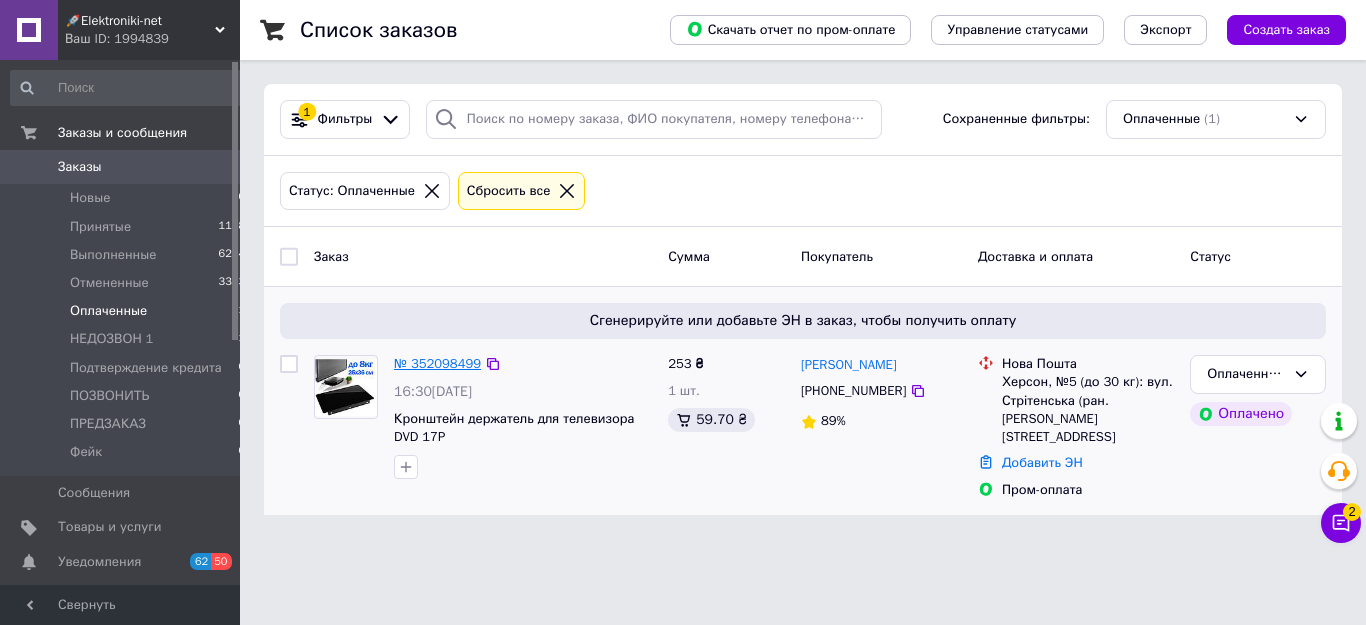 click on "№ 352098499" at bounding box center [437, 363] 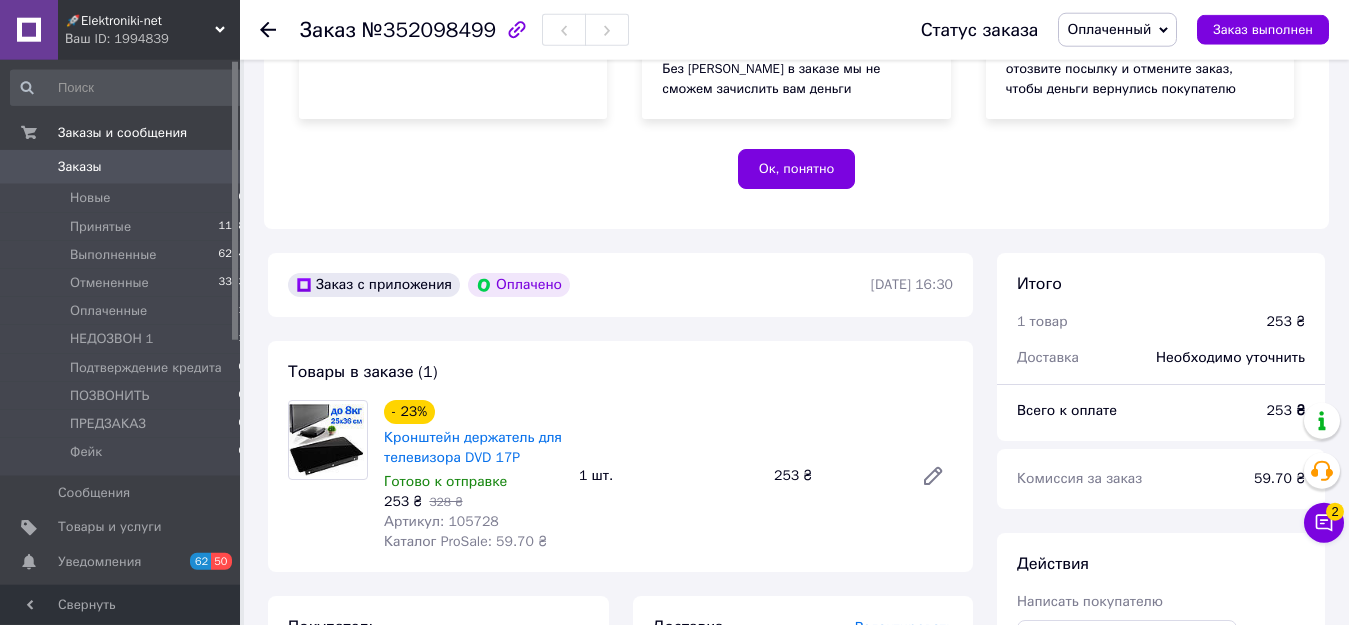 scroll, scrollTop: 510, scrollLeft: 0, axis: vertical 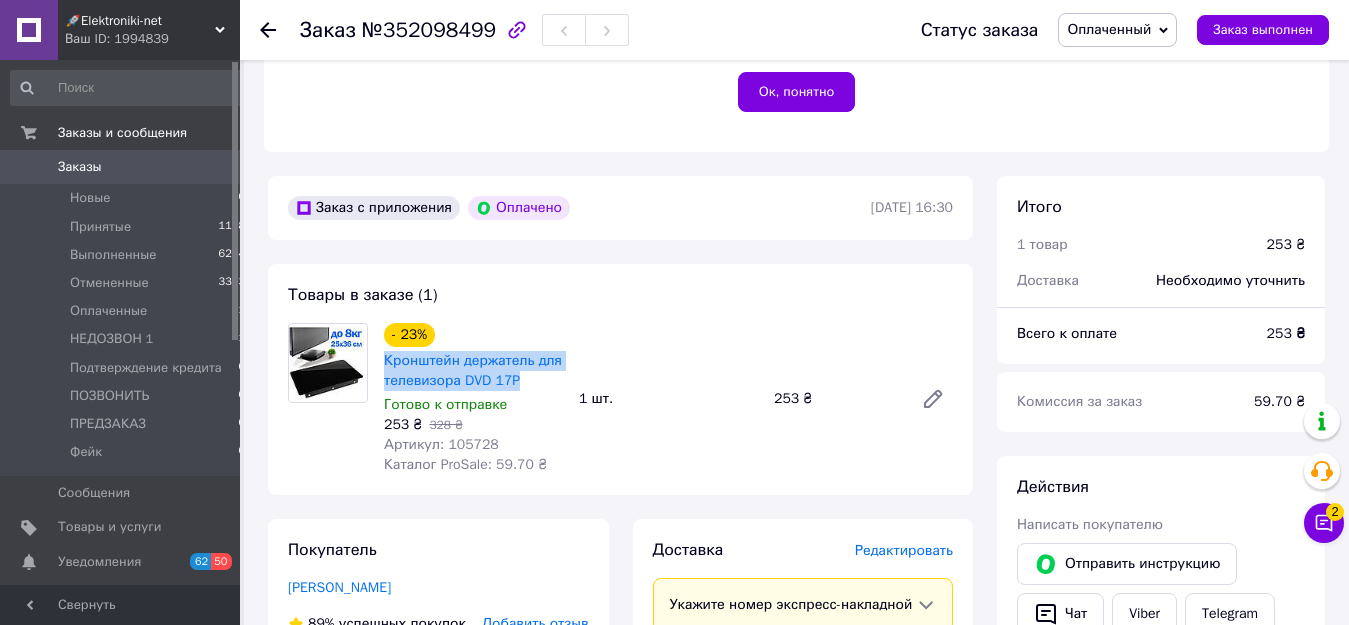 drag, startPoint x: 379, startPoint y: 367, endPoint x: 534, endPoint y: 385, distance: 156.04166 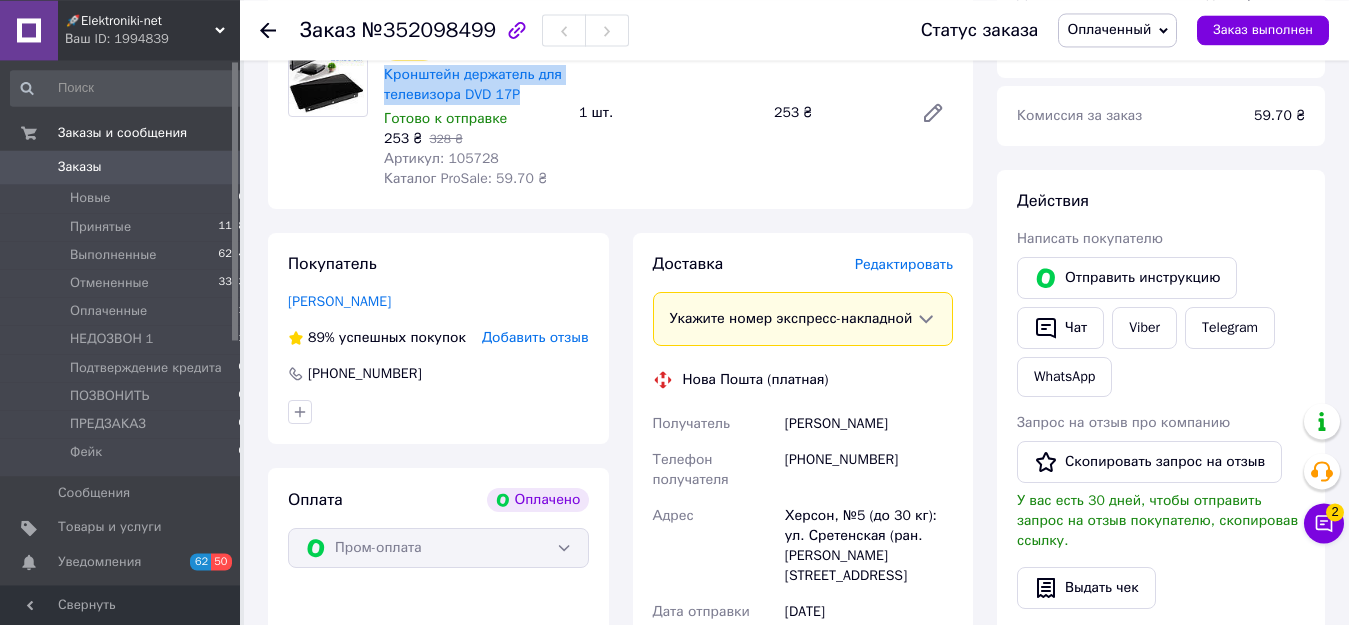 scroll, scrollTop: 918, scrollLeft: 0, axis: vertical 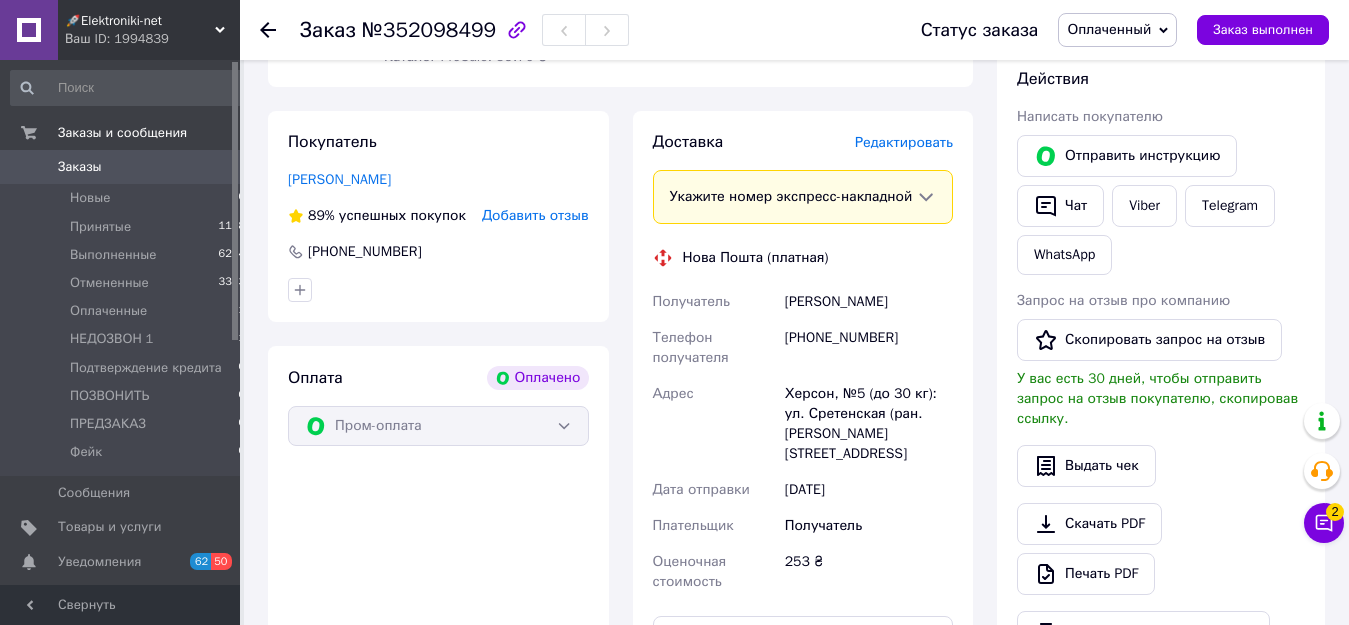 click on "Доставка Редактировать Укажите номер экспресс-накладной Обязательно введите номер экспресс-накладной,
если создавали ее не на этой странице. В случае,
если номер ЭН не будет добавлен, мы не сможем
выплатить деньги за заказ Мобильный номер покупателя (из заказа) должен
соответствовать номеру получателя по накладной Нова Пошта (платная) Получатель Рымарь Игорь Телефон получателя +380953376223 Адрес Херсон, №5 (до 30 кг): ул. Сретенская (ран. Розы Люксембург), 11а Дата отправки 10.07.2025 Плательщик Получатель Оценочная стоимость 253 ₴ Передать номер или" at bounding box center (803, 462) 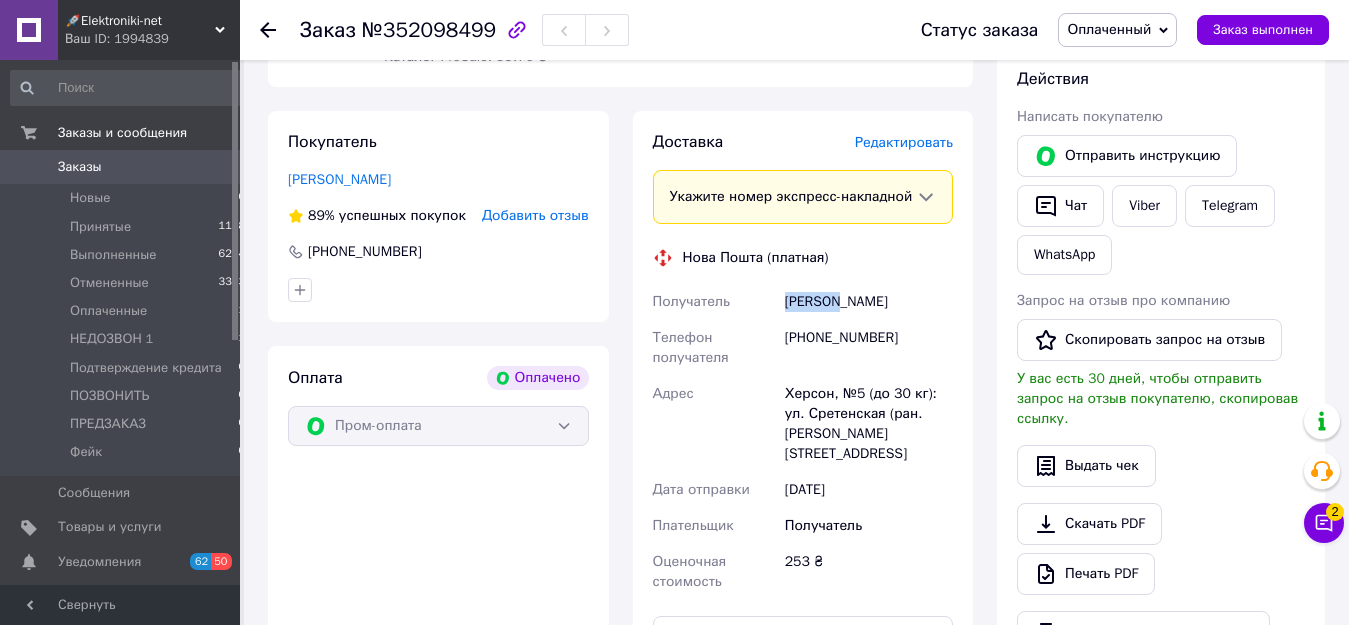 click on "Рымарь Игорь" at bounding box center (869, 302) 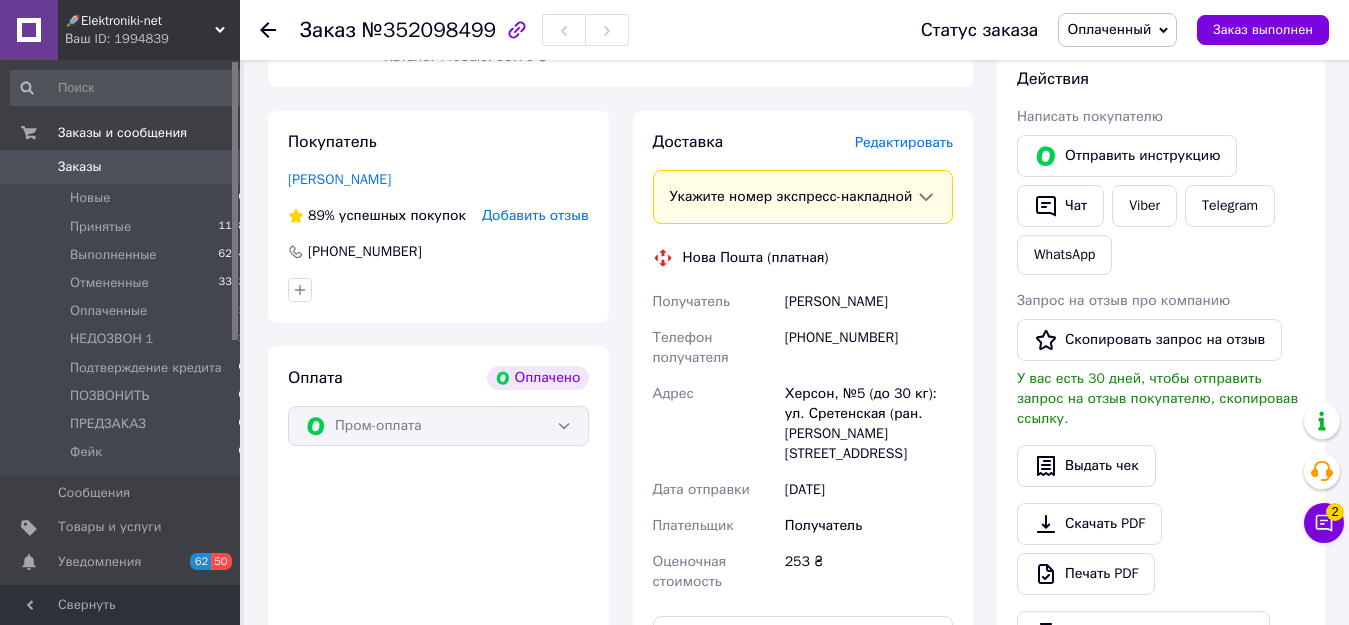 click on "Рымарь Игорь" at bounding box center [869, 302] 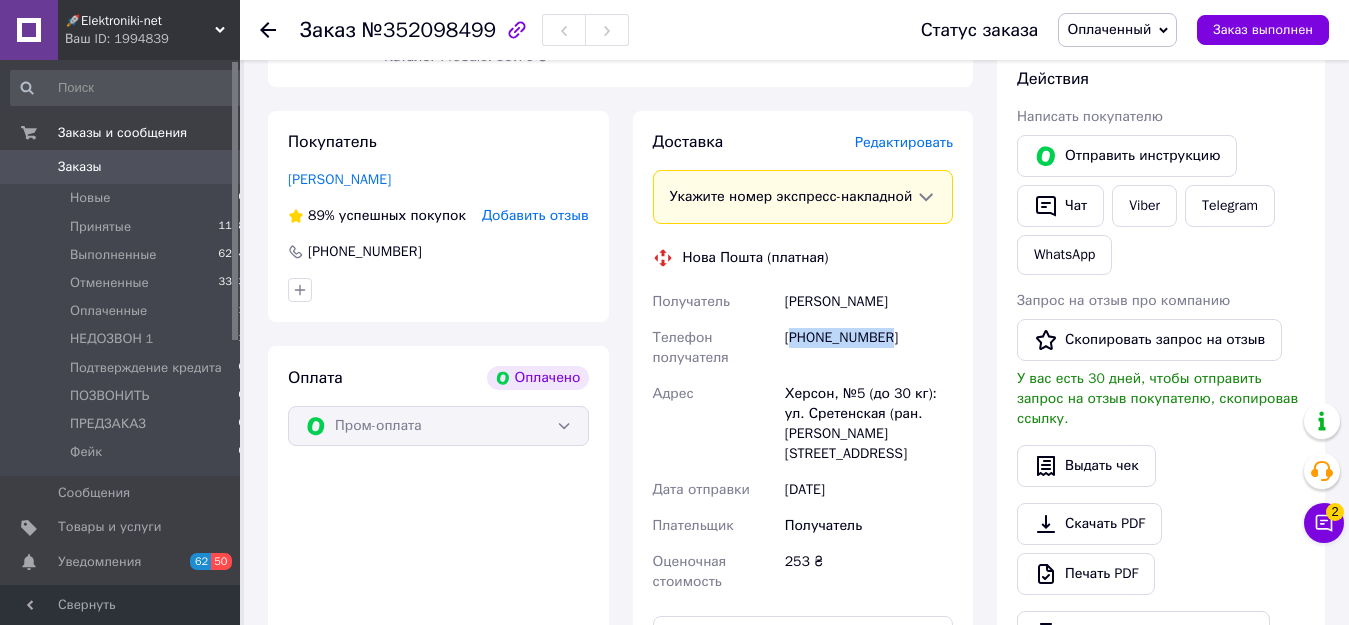 click on "+380953376223" at bounding box center (869, 348) 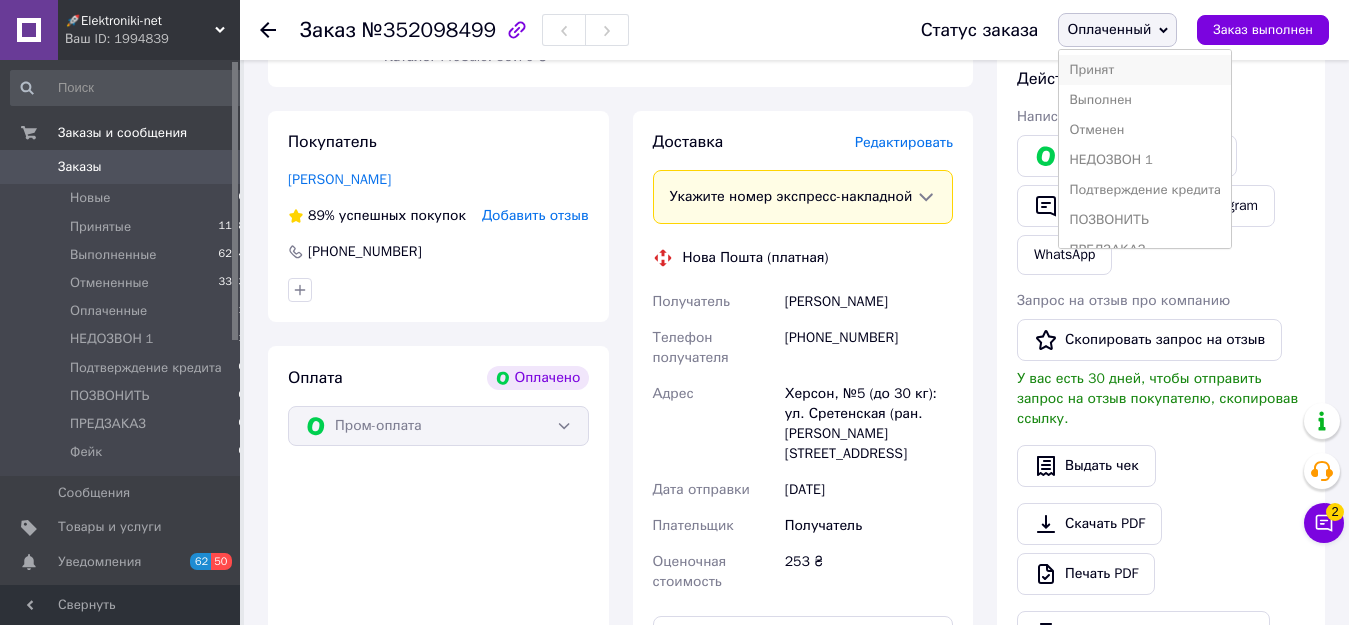click on "Принят" at bounding box center (1145, 70) 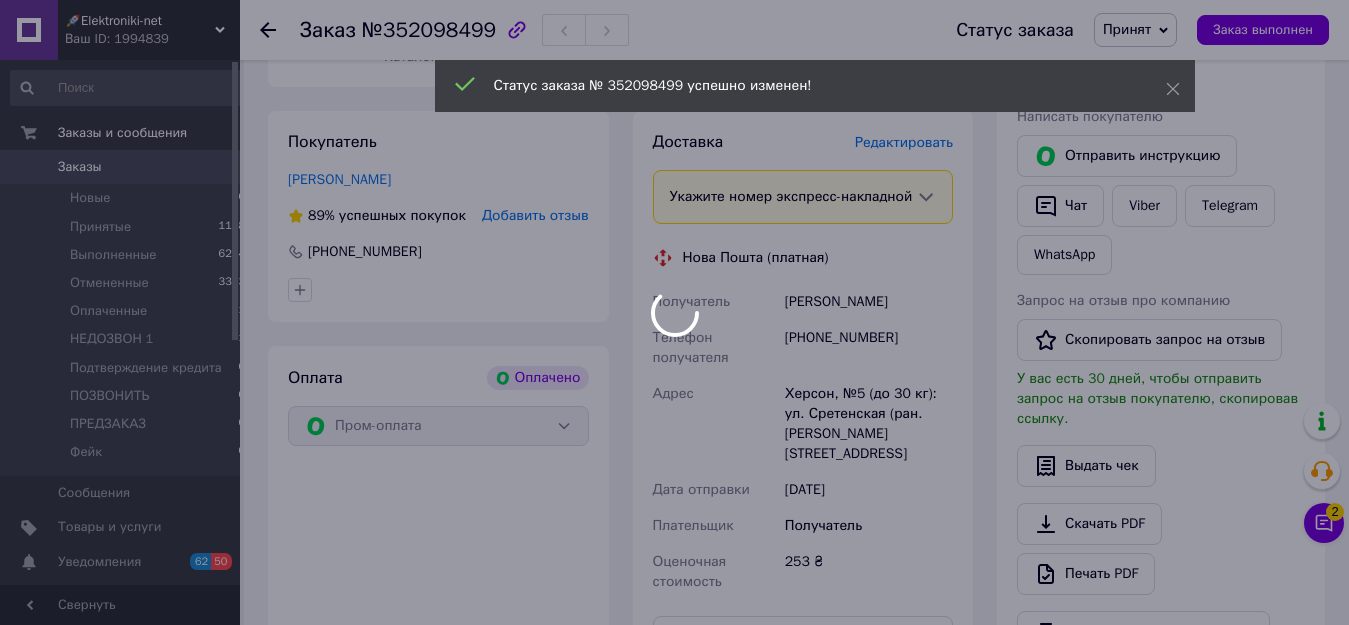 click on "🚀Elektroniki-net Ваш ID: 1994839 Сайт 🚀Elektroniki-net Кабинет покупателя Проверить состояние системы Страница на портале Справка Выйти Заказы и сообщения Заказы 0 Новые 0 Принятые 1158 Выполненные 6284 Отмененные 3353 Оплаченные 1 НЕДОЗВОН 1 1 Подтверждение кредита 0 ПОЗВОНИТЬ 0 ПРЕДЗАКАЗ 0 Фейк 0 Сообщения 0 Товары и услуги Уведомления 62 50 Показатели работы компании Панель управления Отзывы Покупатели Каталог ProSale Аналитика Инструменты вебмастера и SEO Управление сайтом Кошелек компании Маркет Настройки Тарифы и счета Prom микс 6 000" at bounding box center [674, 121] 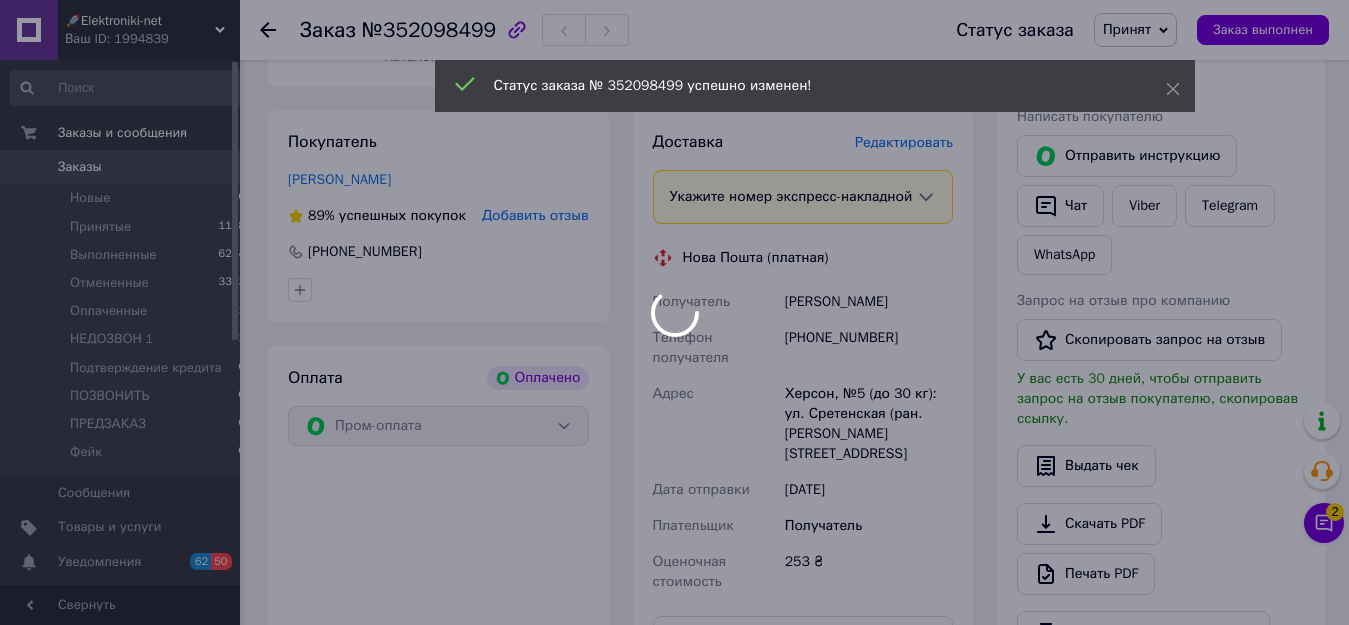 click at bounding box center [674, 312] 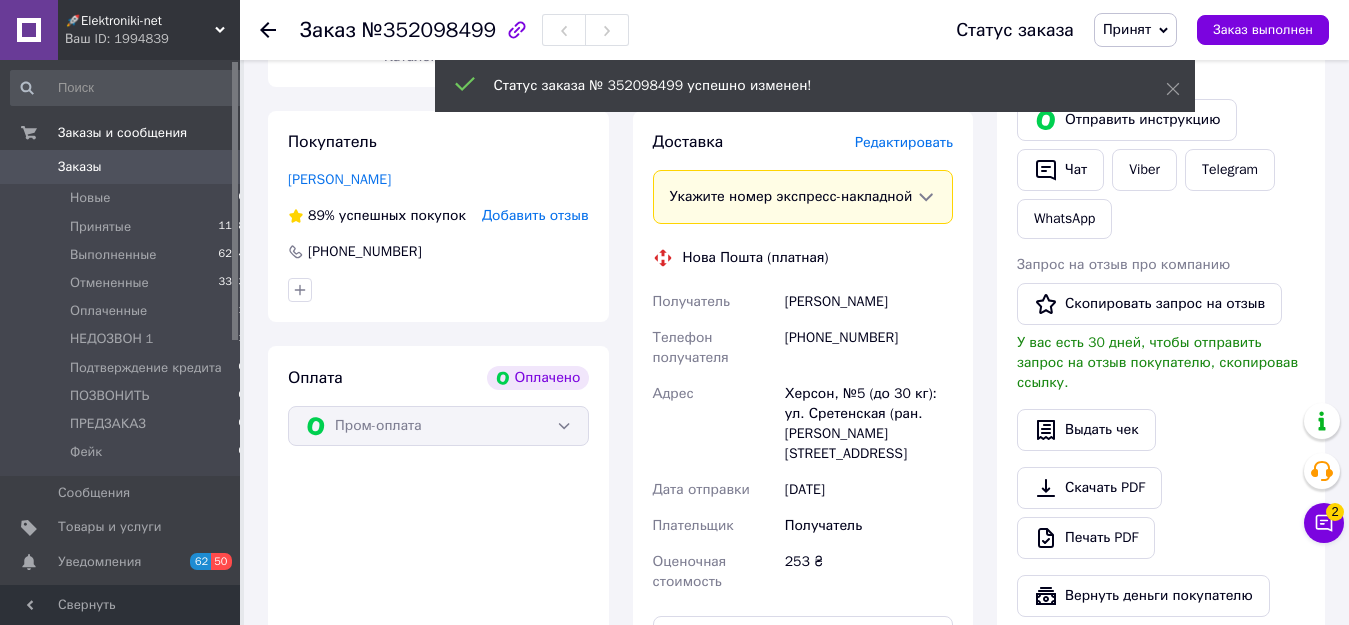 click on "Херсон, №5 (до 30 кг): ул. Сретенская (ран. Розы Люксембург), 11а" at bounding box center (869, 424) 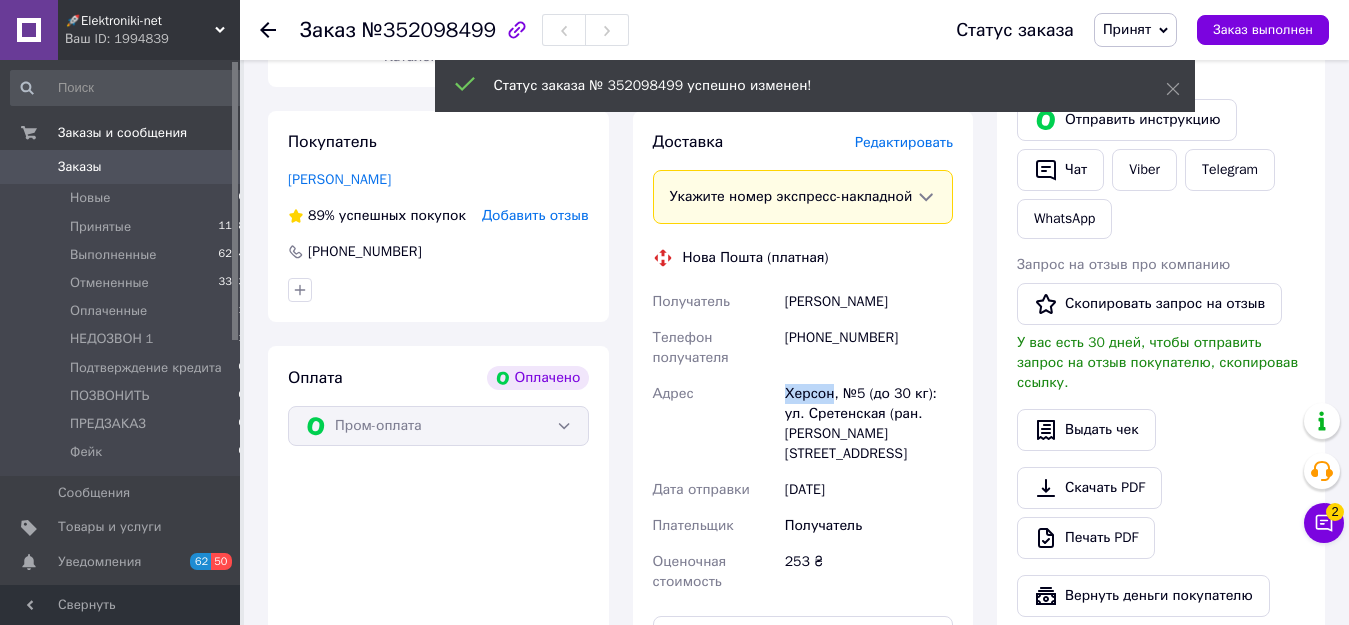 click on "Херсон, №5 (до 30 кг): ул. Сретенская (ран. Розы Люксембург), 11а" at bounding box center [869, 424] 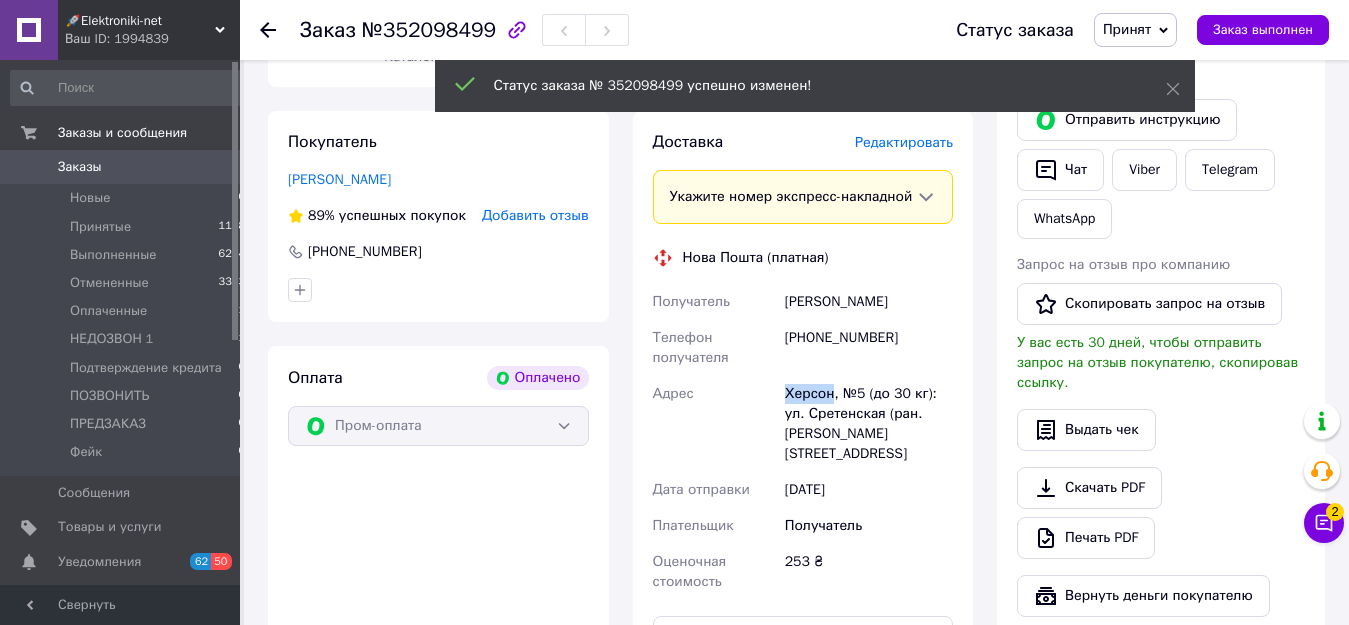 copy on "Херсон" 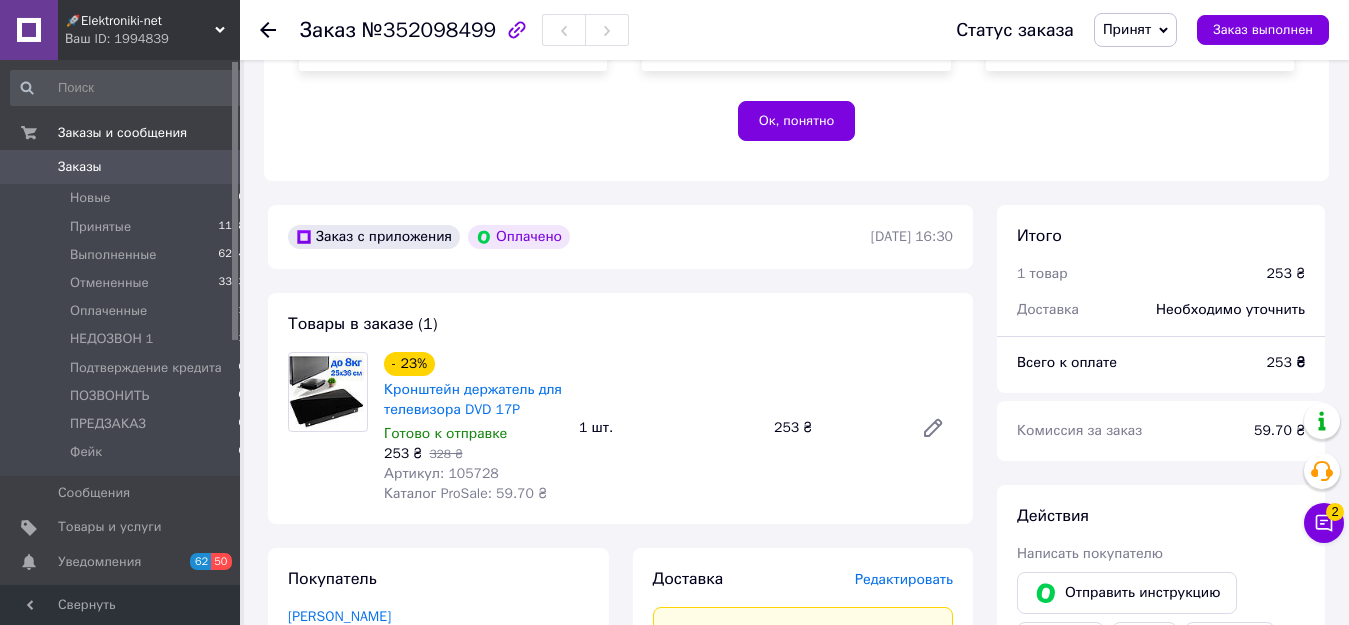 scroll, scrollTop: 408, scrollLeft: 0, axis: vertical 